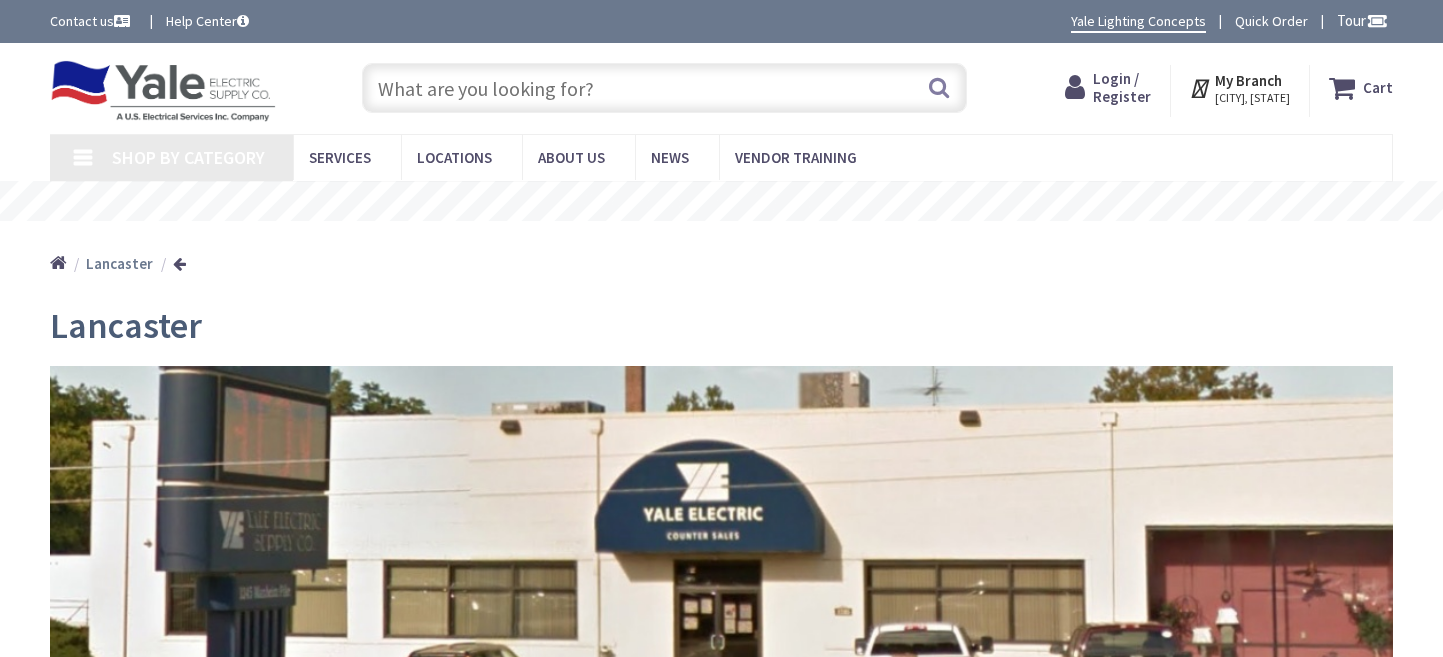 scroll, scrollTop: 0, scrollLeft: 0, axis: both 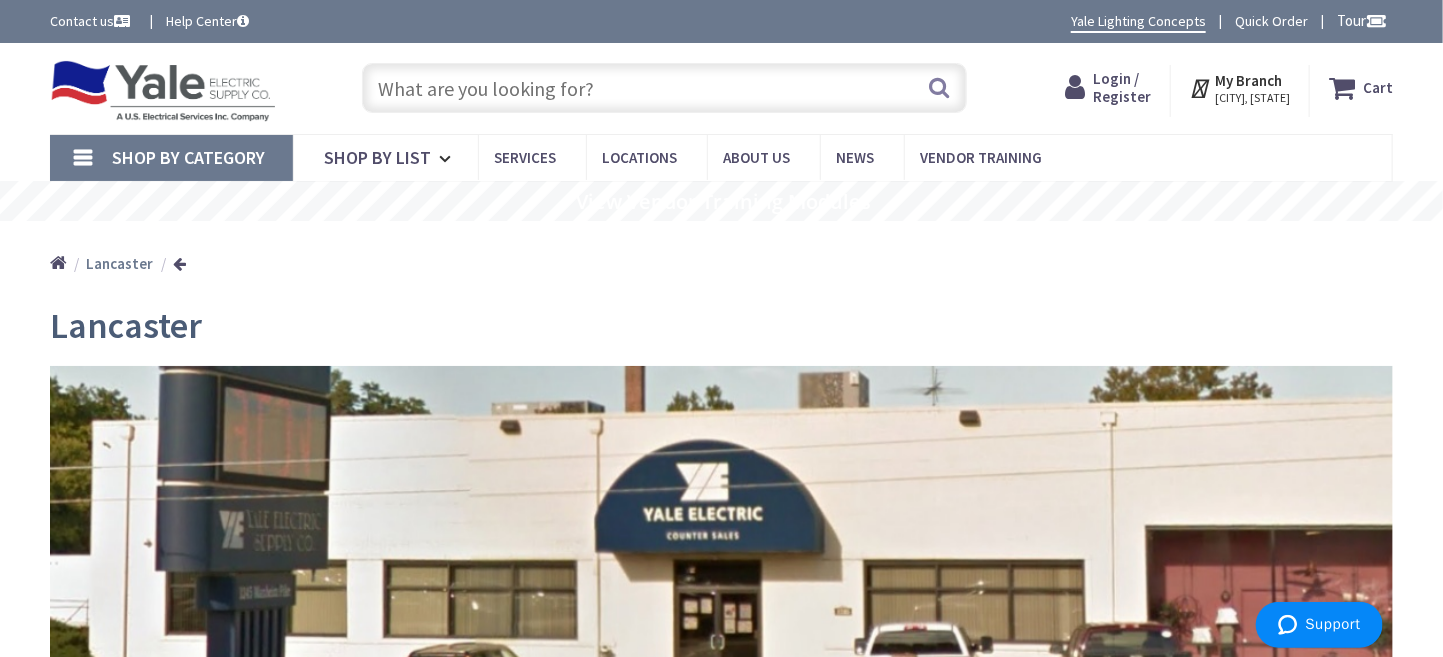 paste on "1A 250V ADL glass fuse" 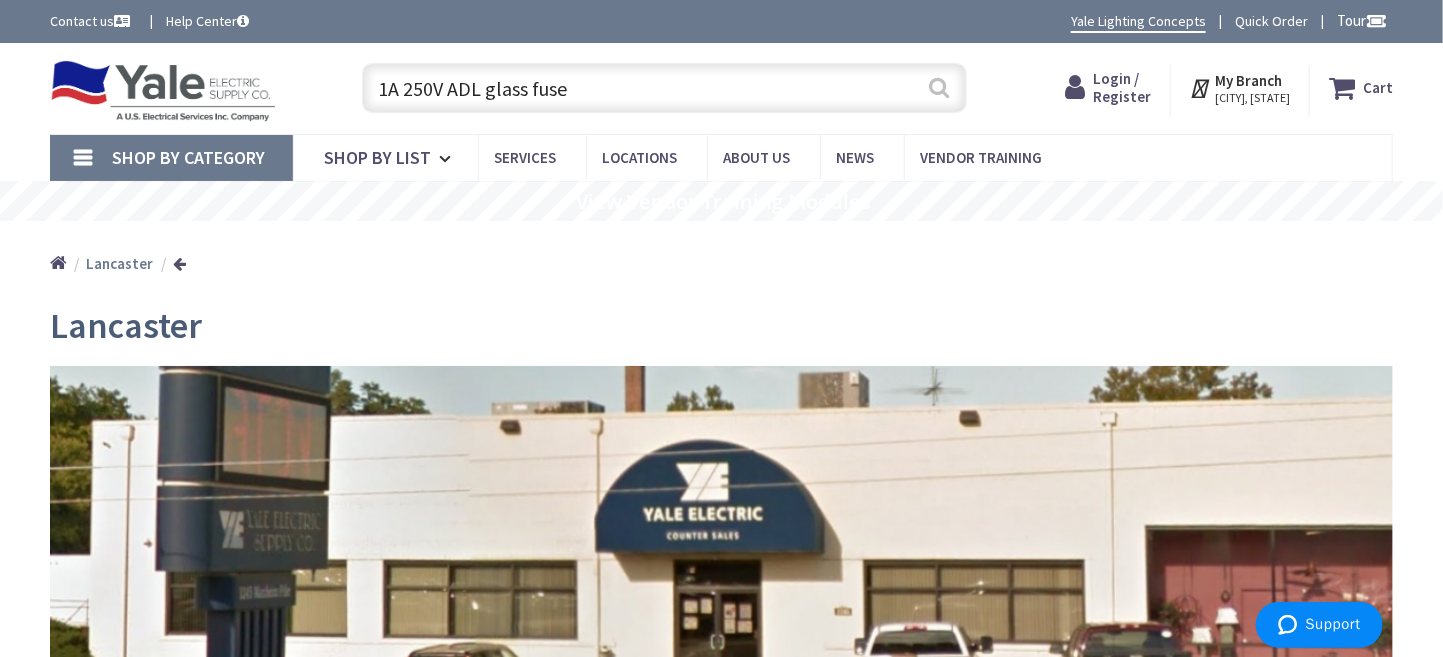 type on "1A 250V ADL glass fuse" 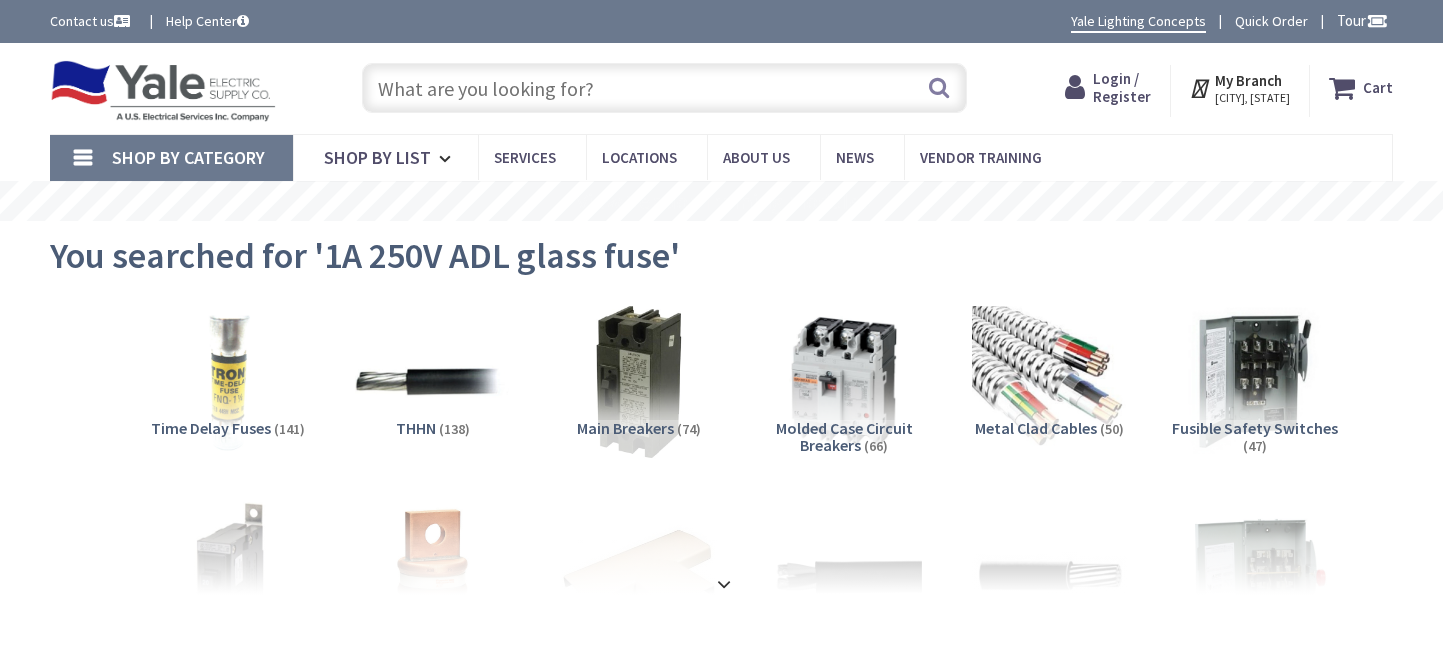 scroll, scrollTop: 0, scrollLeft: 0, axis: both 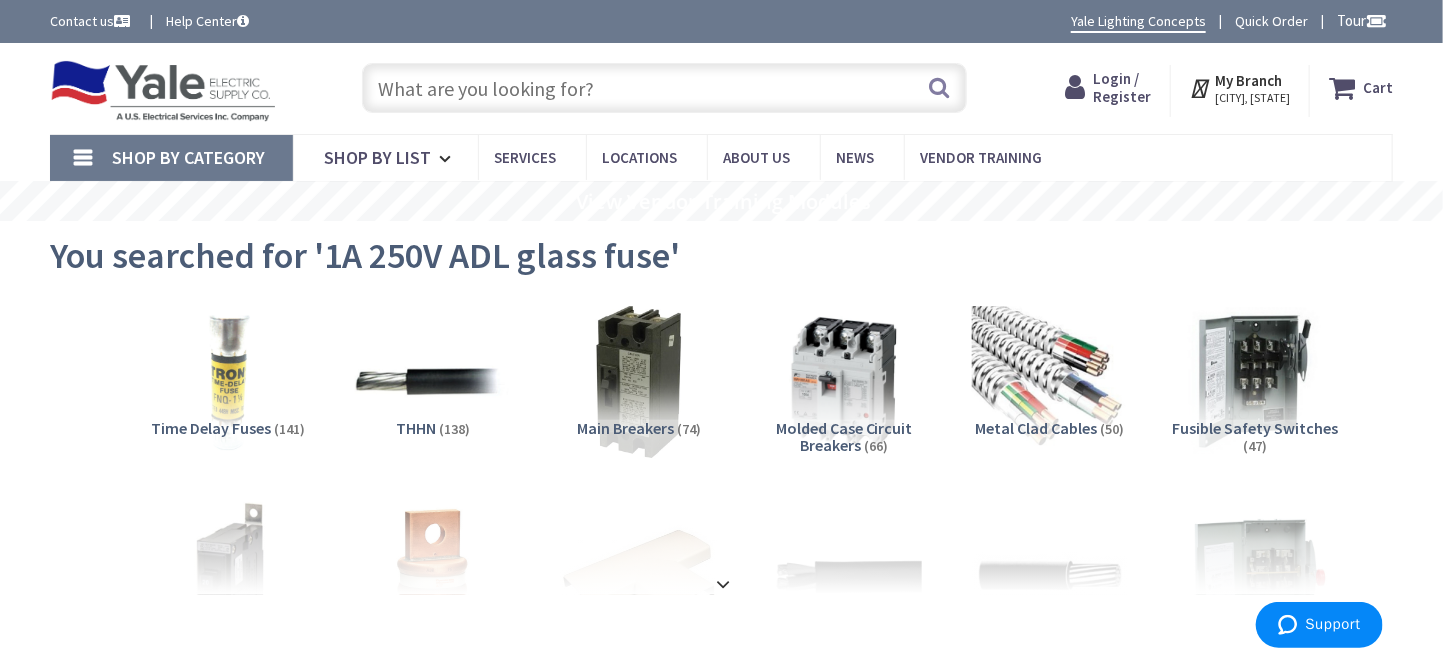 paste on "1A 250V ADL" 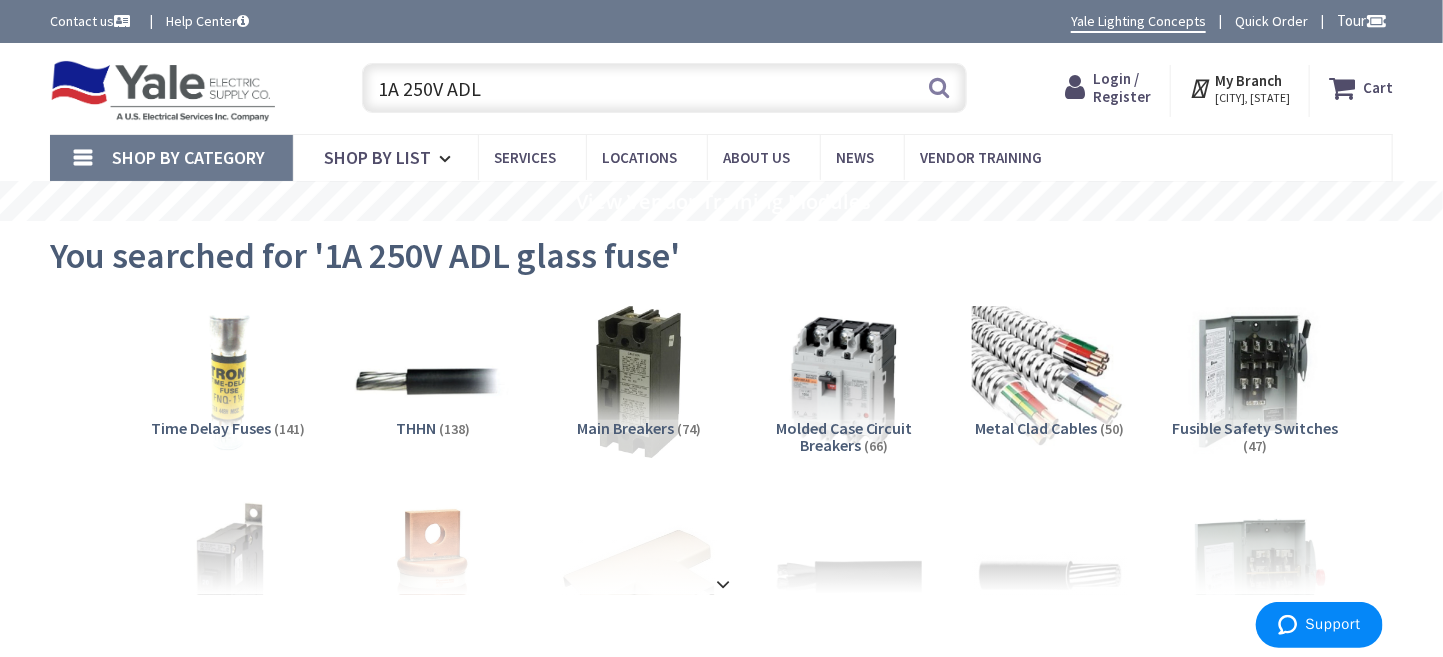 drag, startPoint x: 605, startPoint y: 86, endPoint x: 616, endPoint y: 89, distance: 11.401754 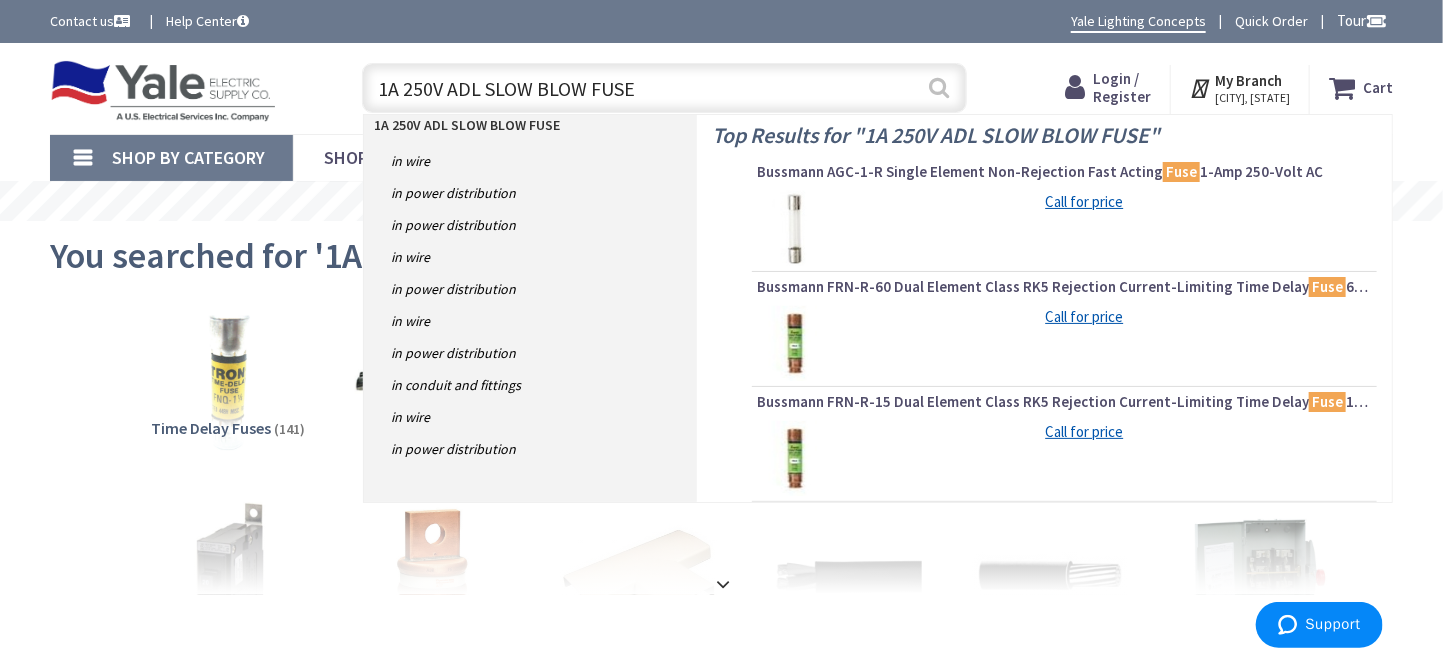 type on "1A 250V ADL SLOW BLOW FUSE" 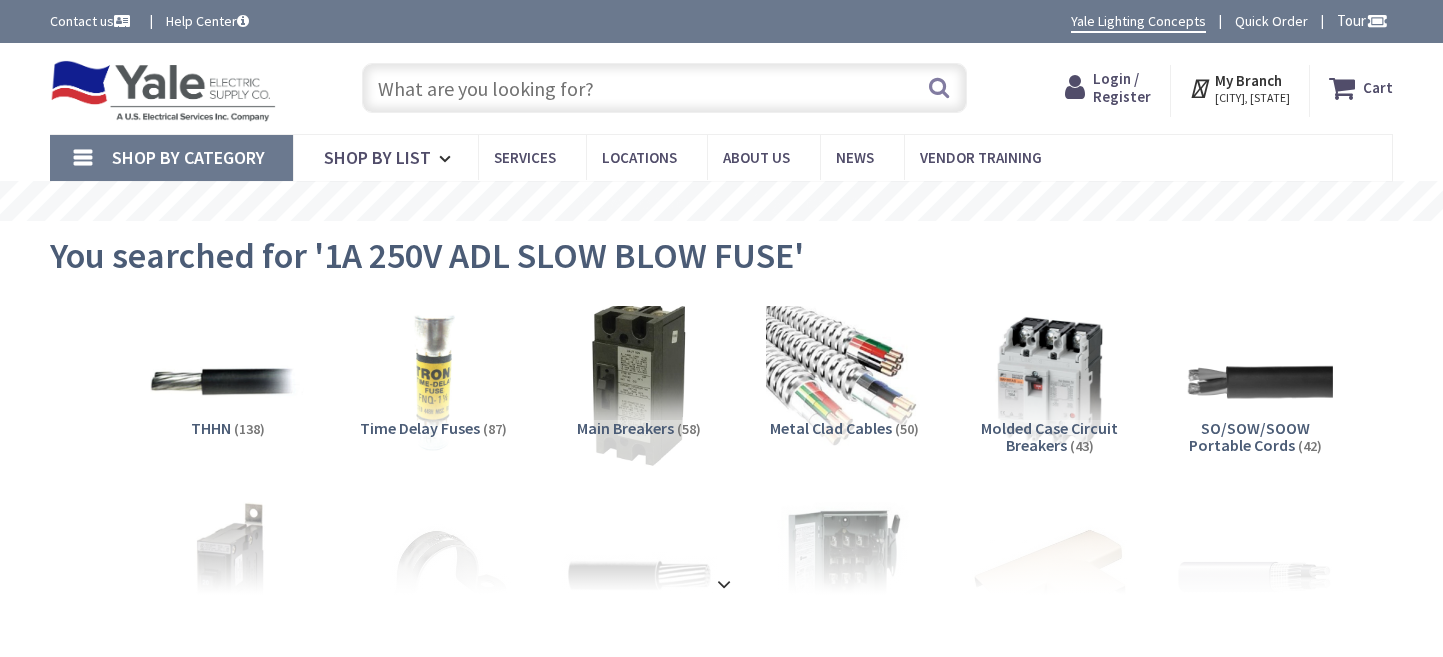 scroll, scrollTop: 0, scrollLeft: 0, axis: both 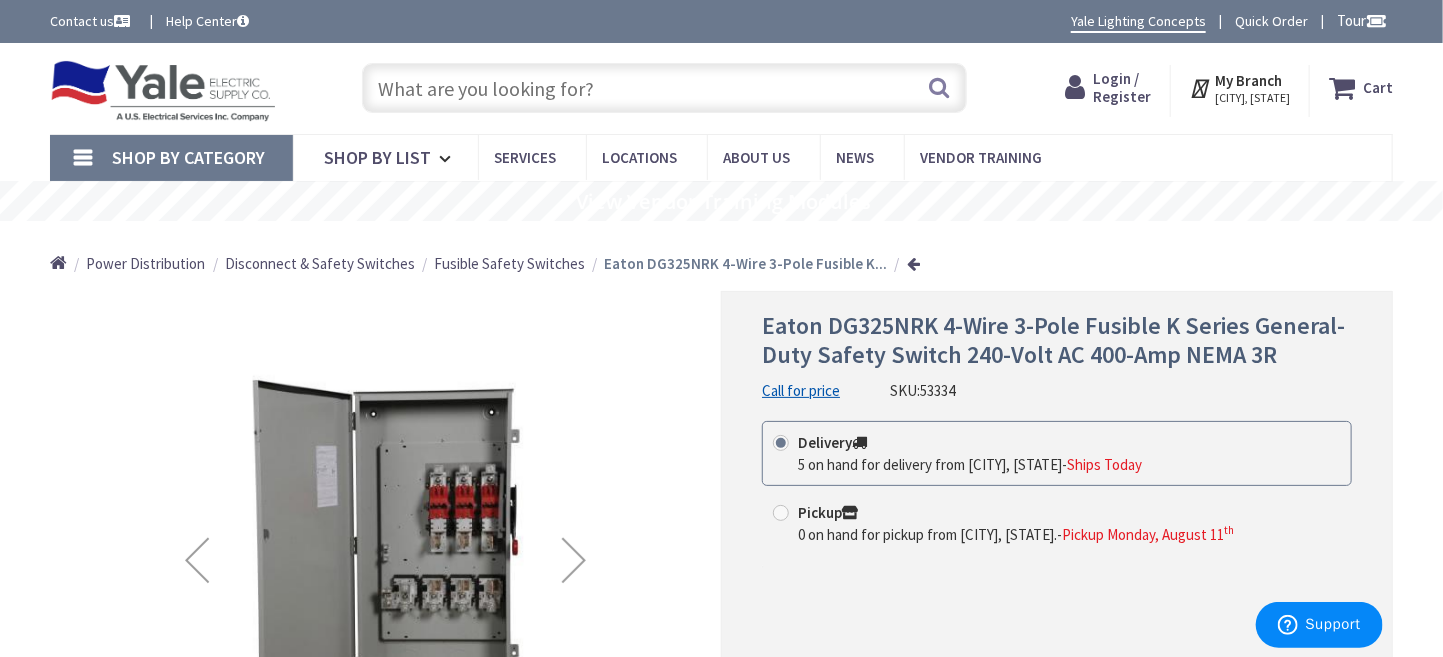 click on "Help Center" at bounding box center (207, 21) 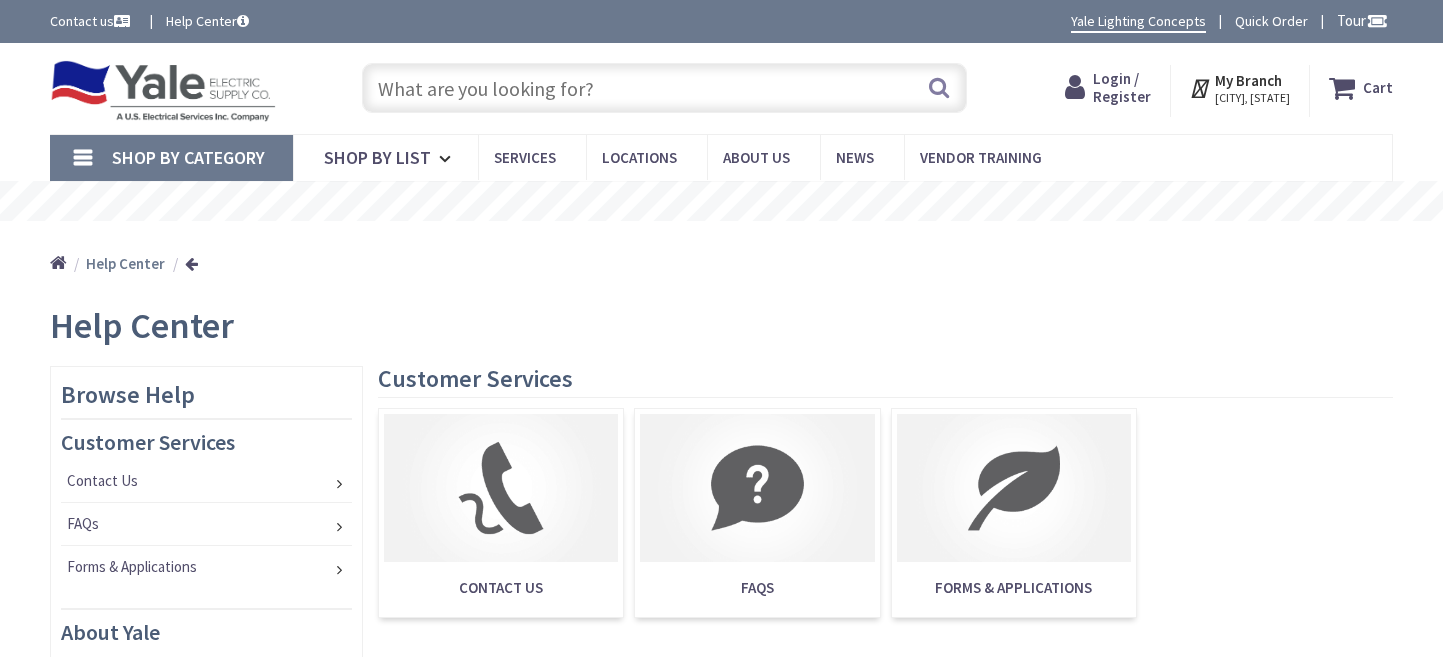 scroll, scrollTop: 0, scrollLeft: 0, axis: both 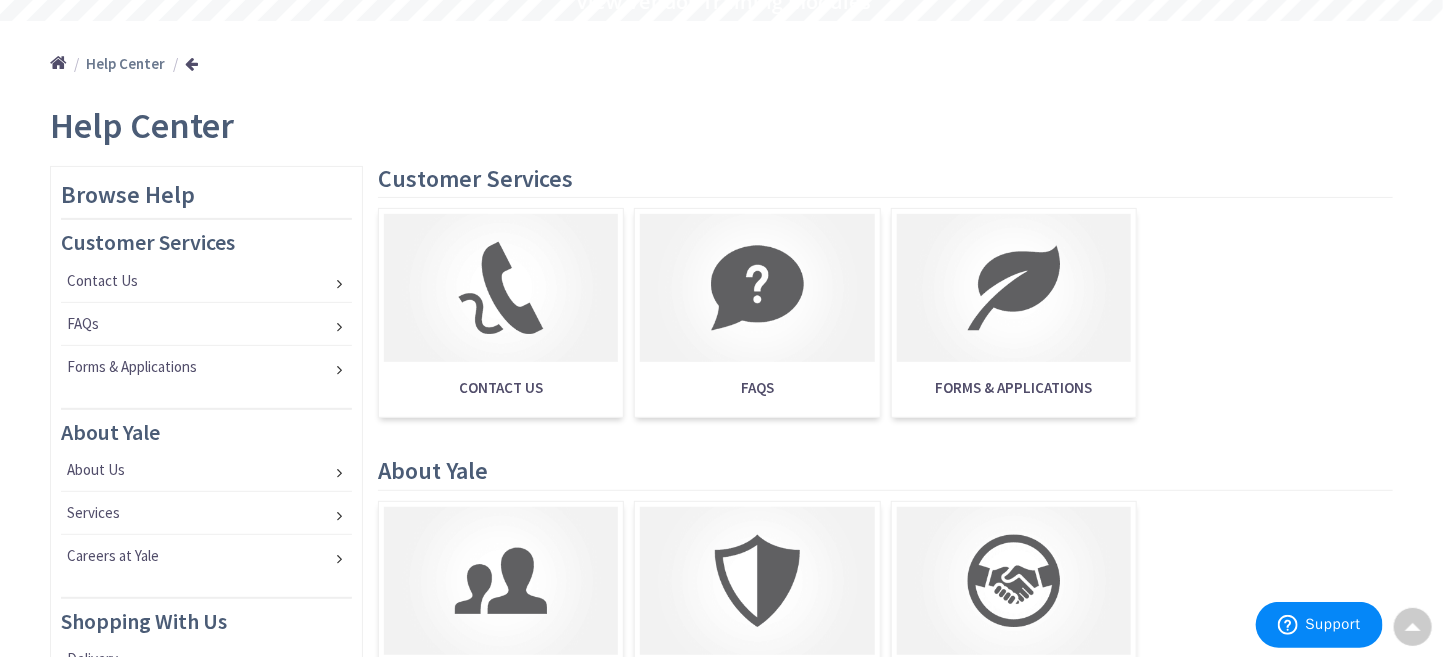 click on "Contact Us" at bounding box center (501, 387) 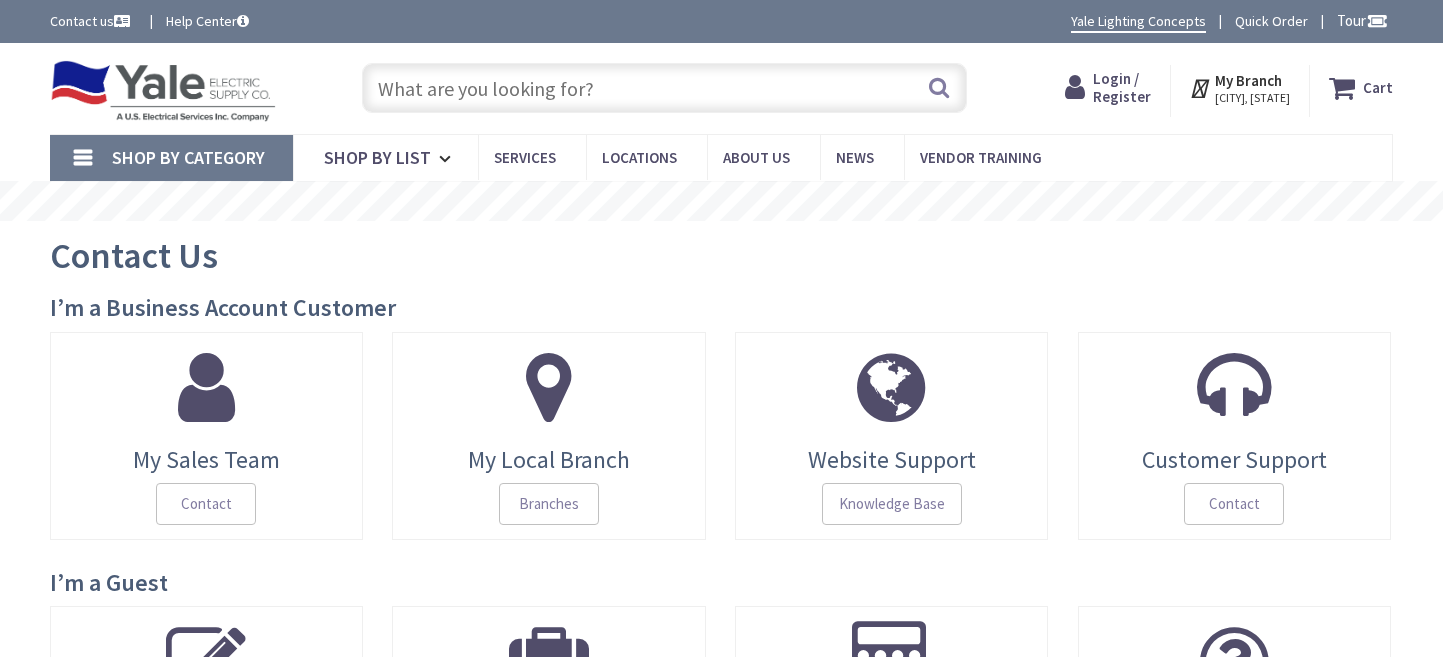 scroll, scrollTop: 0, scrollLeft: 0, axis: both 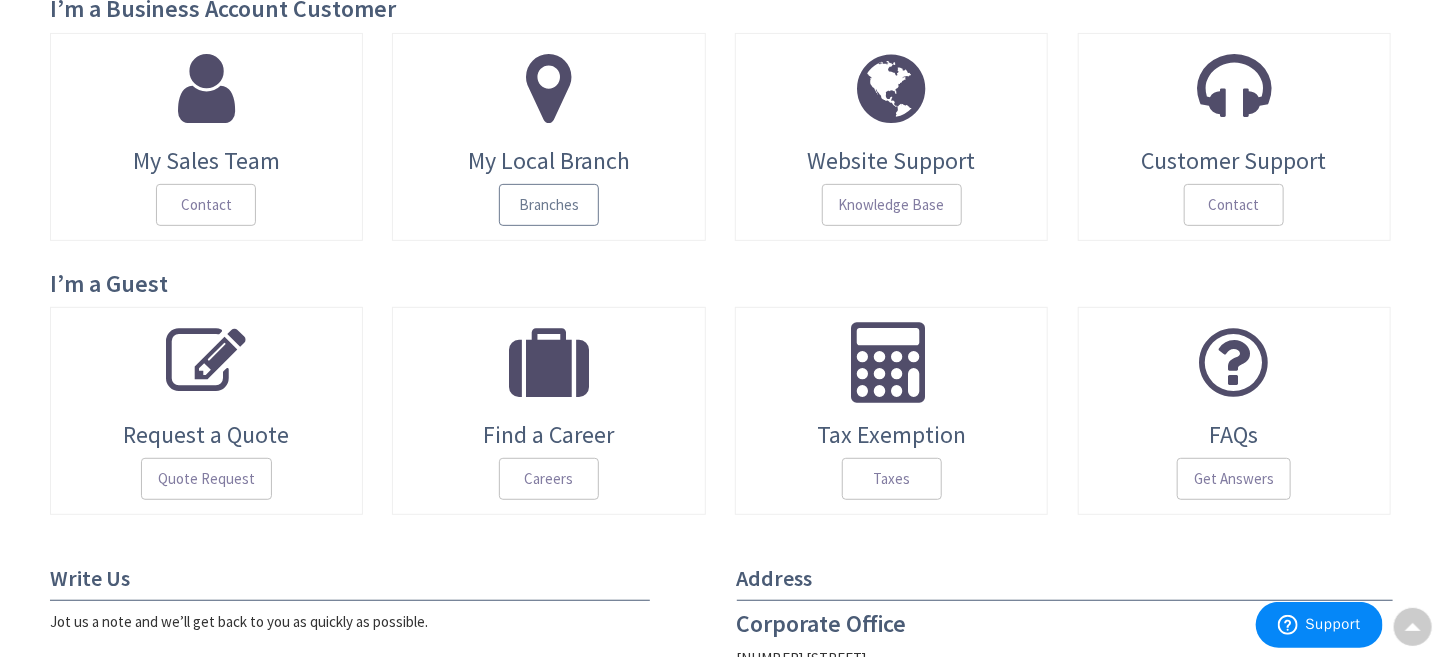click on "Branches" at bounding box center (549, 205) 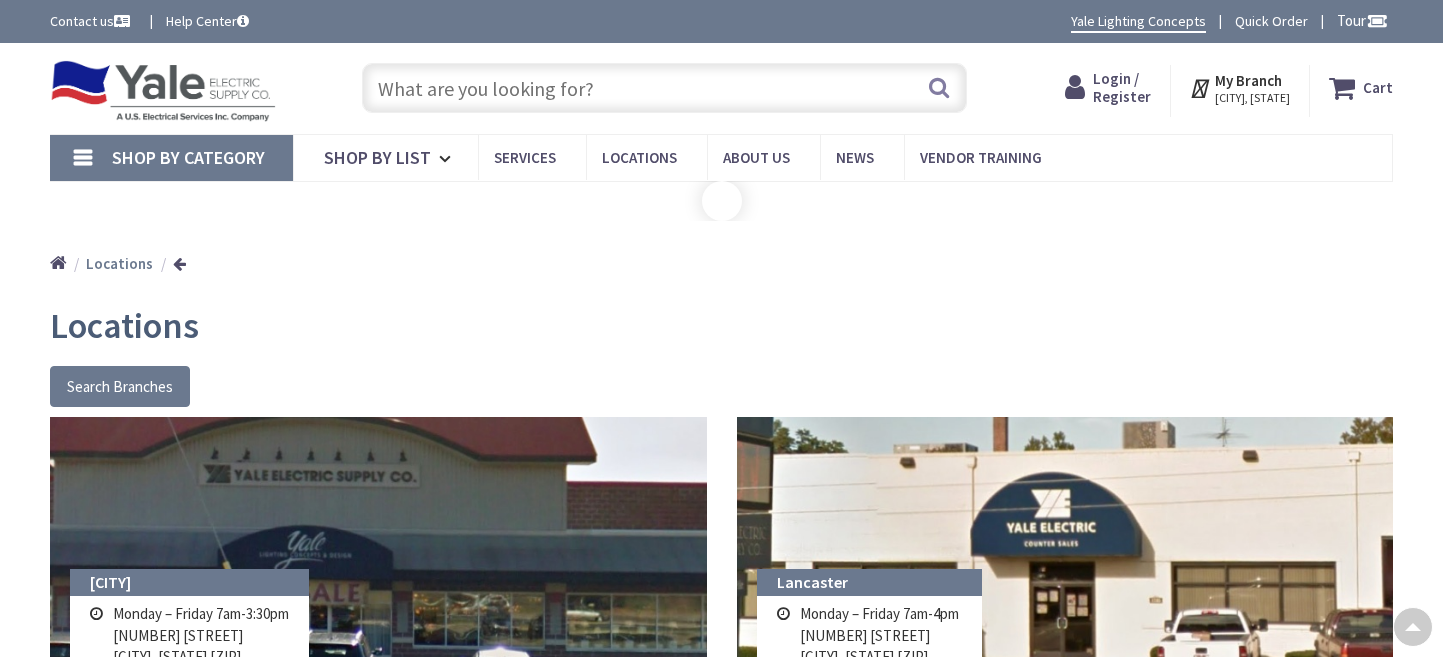 scroll, scrollTop: 299, scrollLeft: 0, axis: vertical 